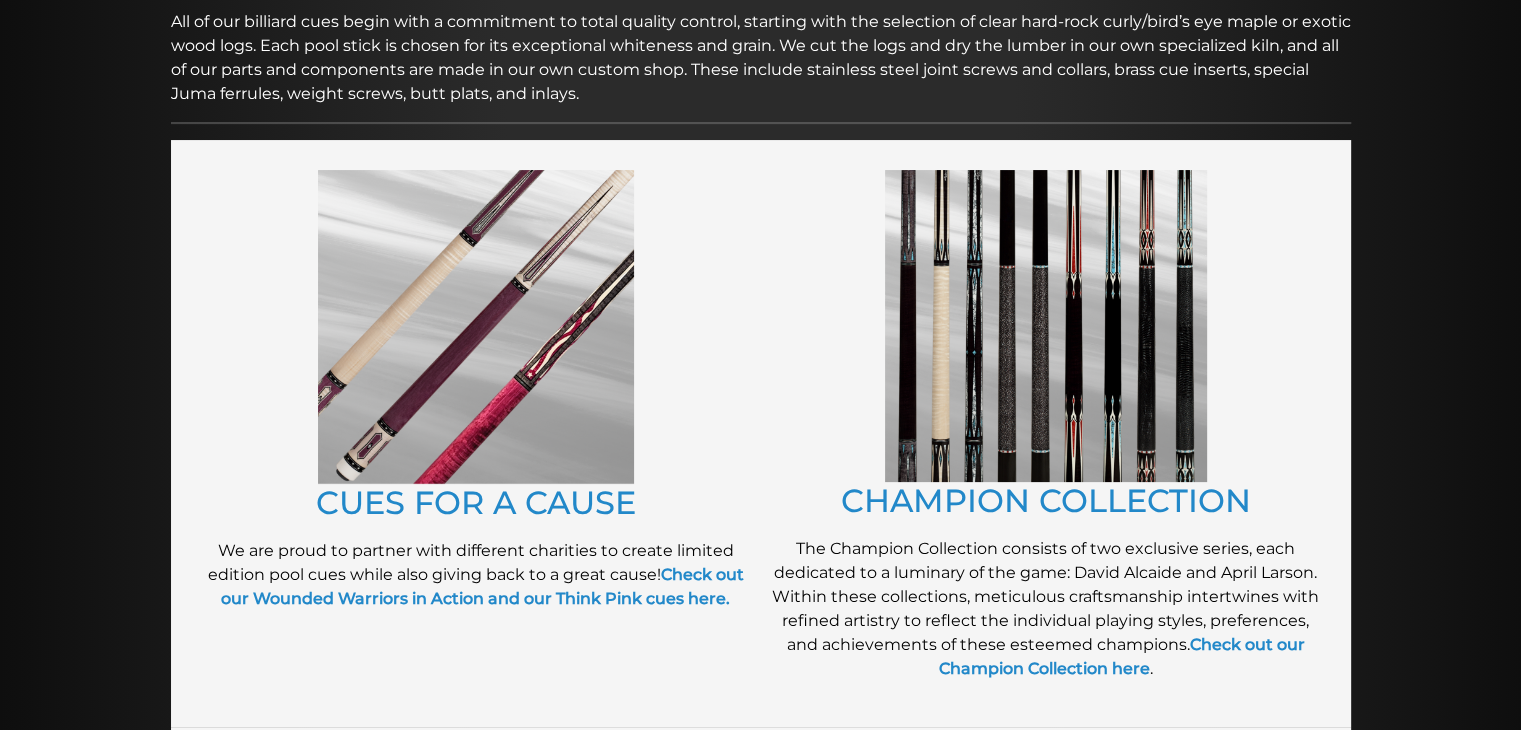 scroll, scrollTop: 340, scrollLeft: 0, axis: vertical 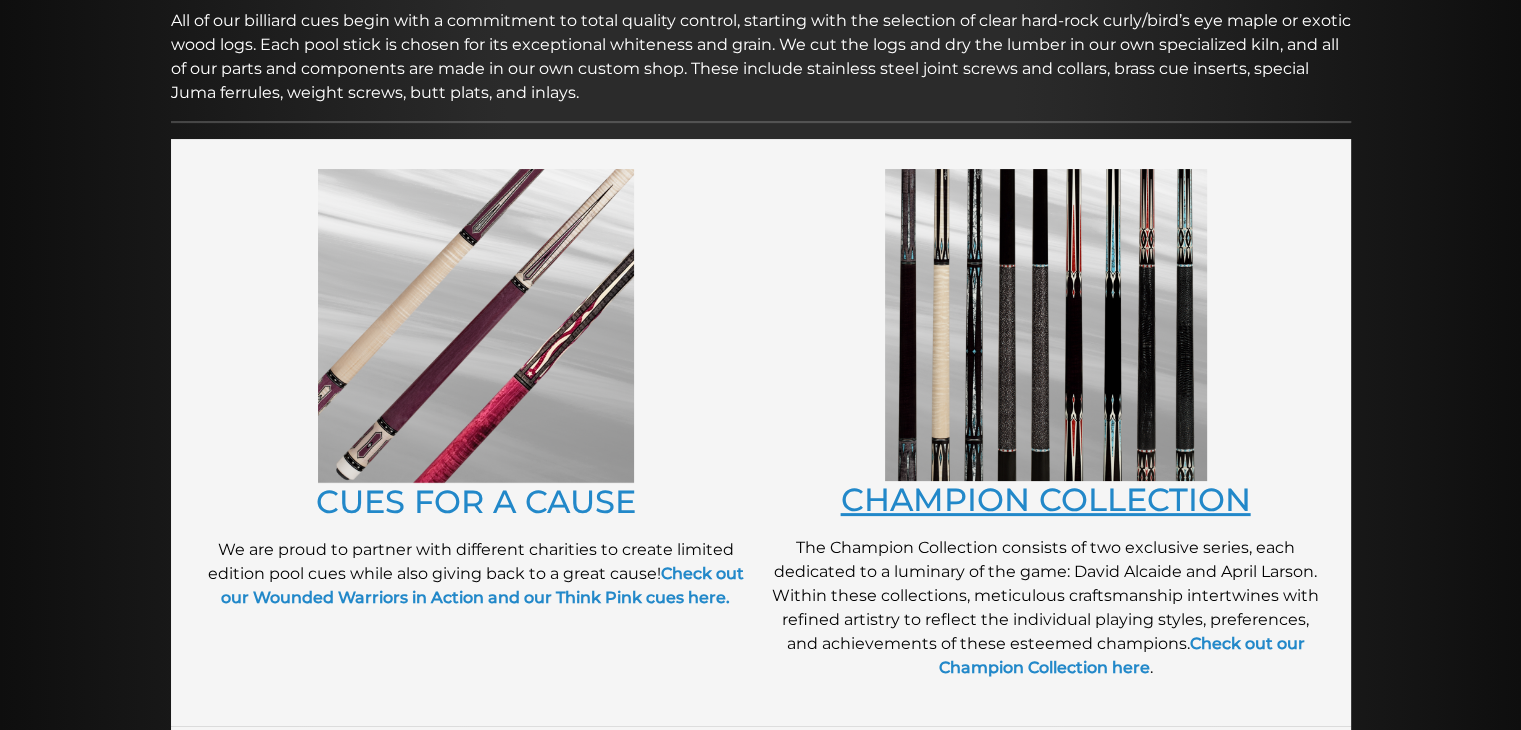 click on "CHAMPION COLLECTION" at bounding box center (1046, 499) 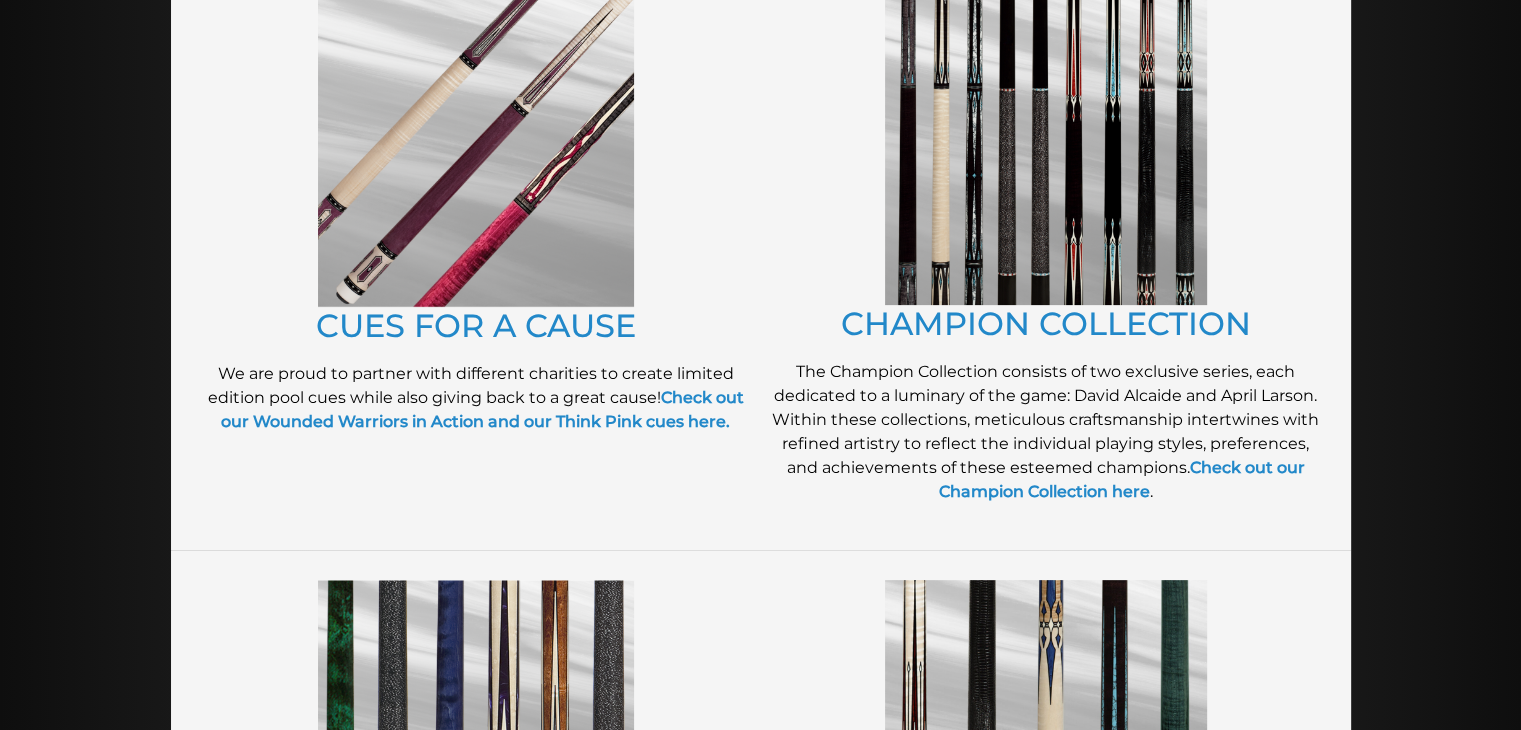 scroll, scrollTop: 479, scrollLeft: 0, axis: vertical 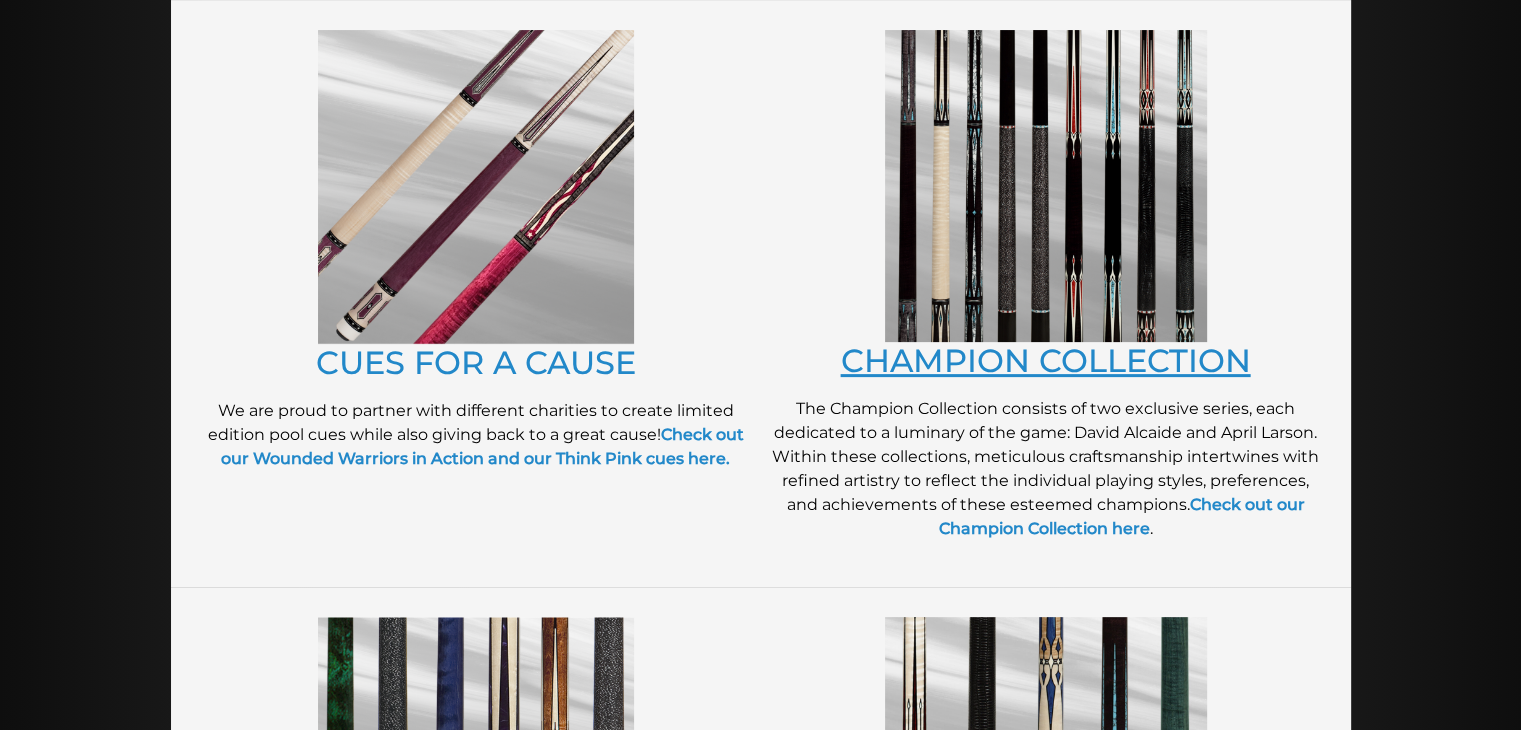 click on "CHAMPION COLLECTION" at bounding box center (1046, 360) 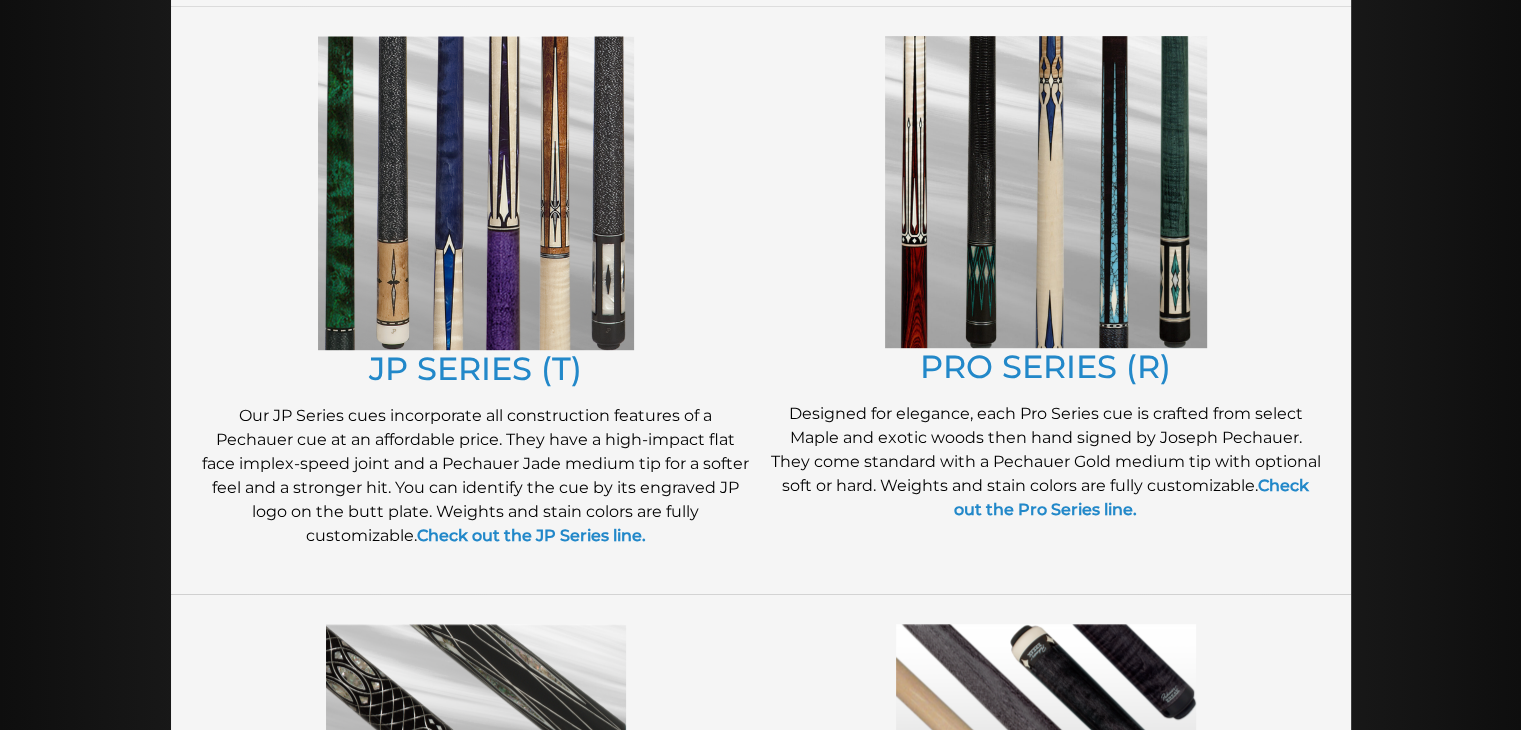 scroll, scrollTop: 1063, scrollLeft: 0, axis: vertical 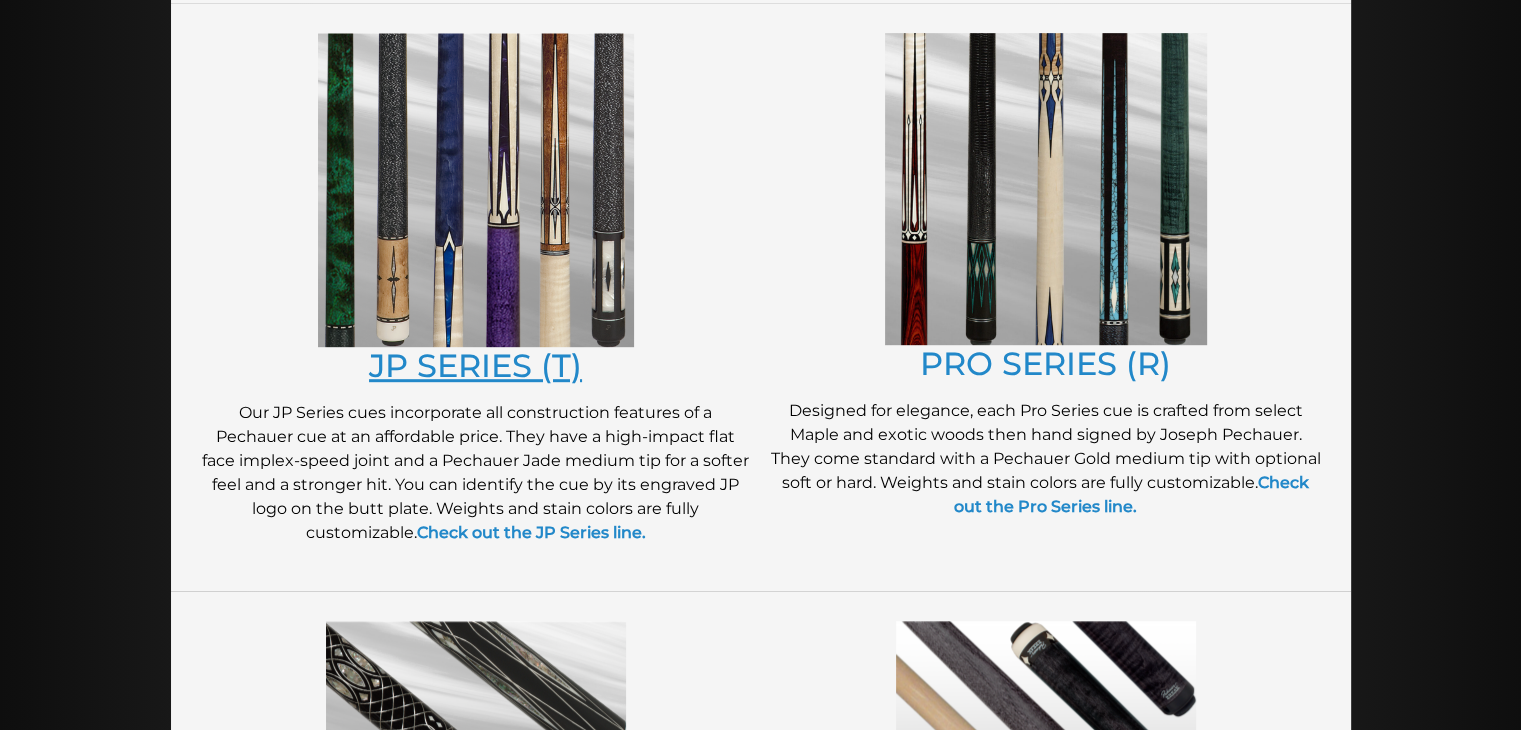 click on "JP SERIES (T)" at bounding box center (475, 365) 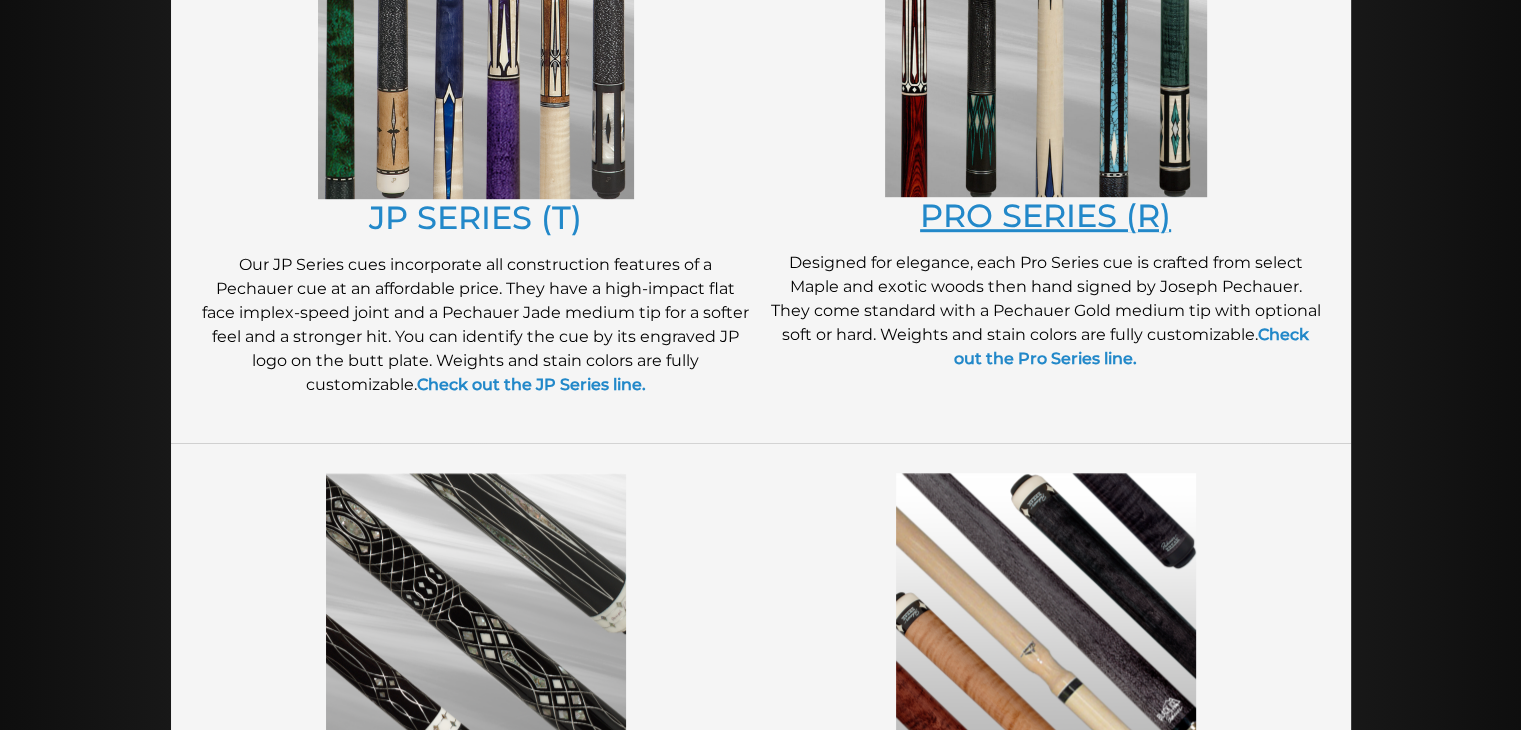 scroll, scrollTop: 1210, scrollLeft: 0, axis: vertical 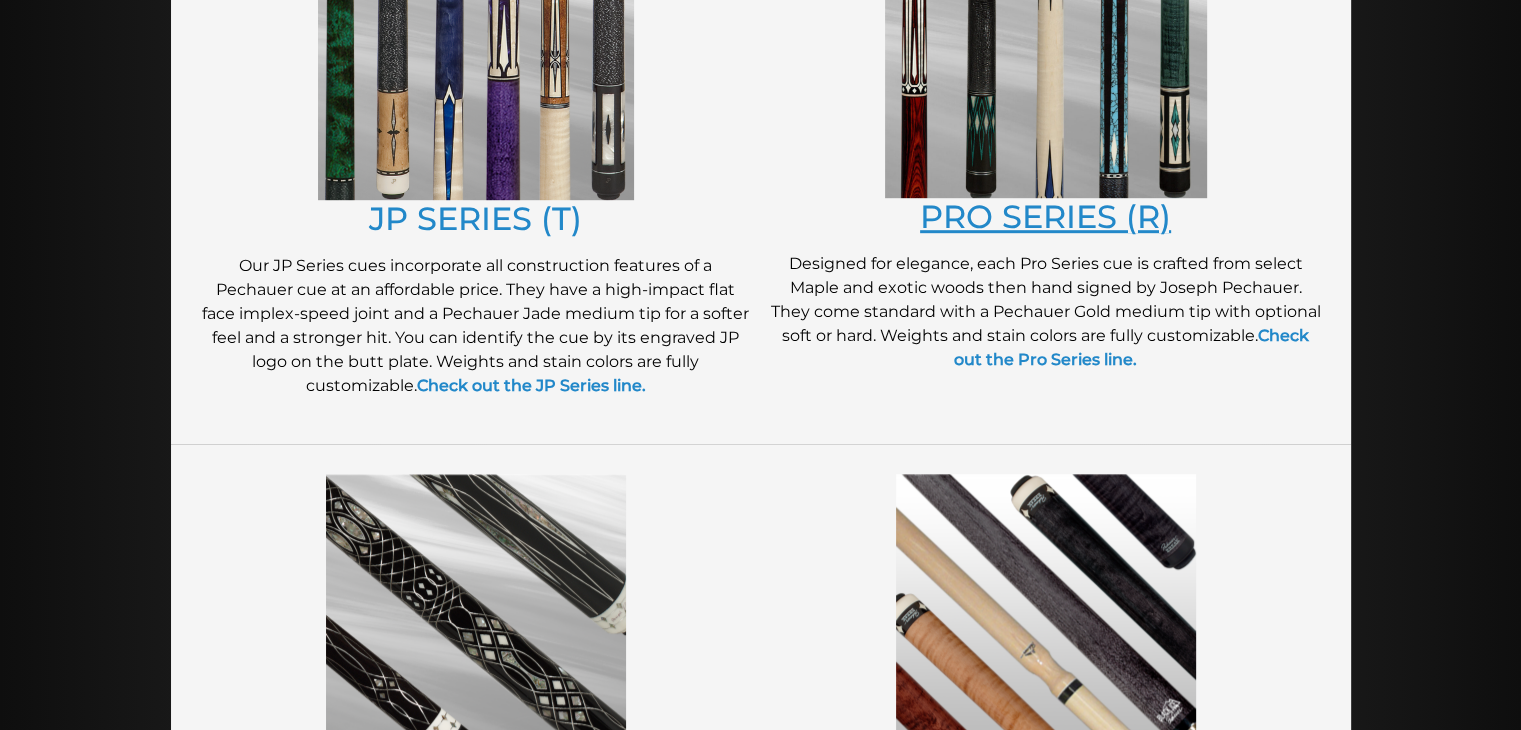 click on "PRO SERIES (R)" at bounding box center (1045, 216) 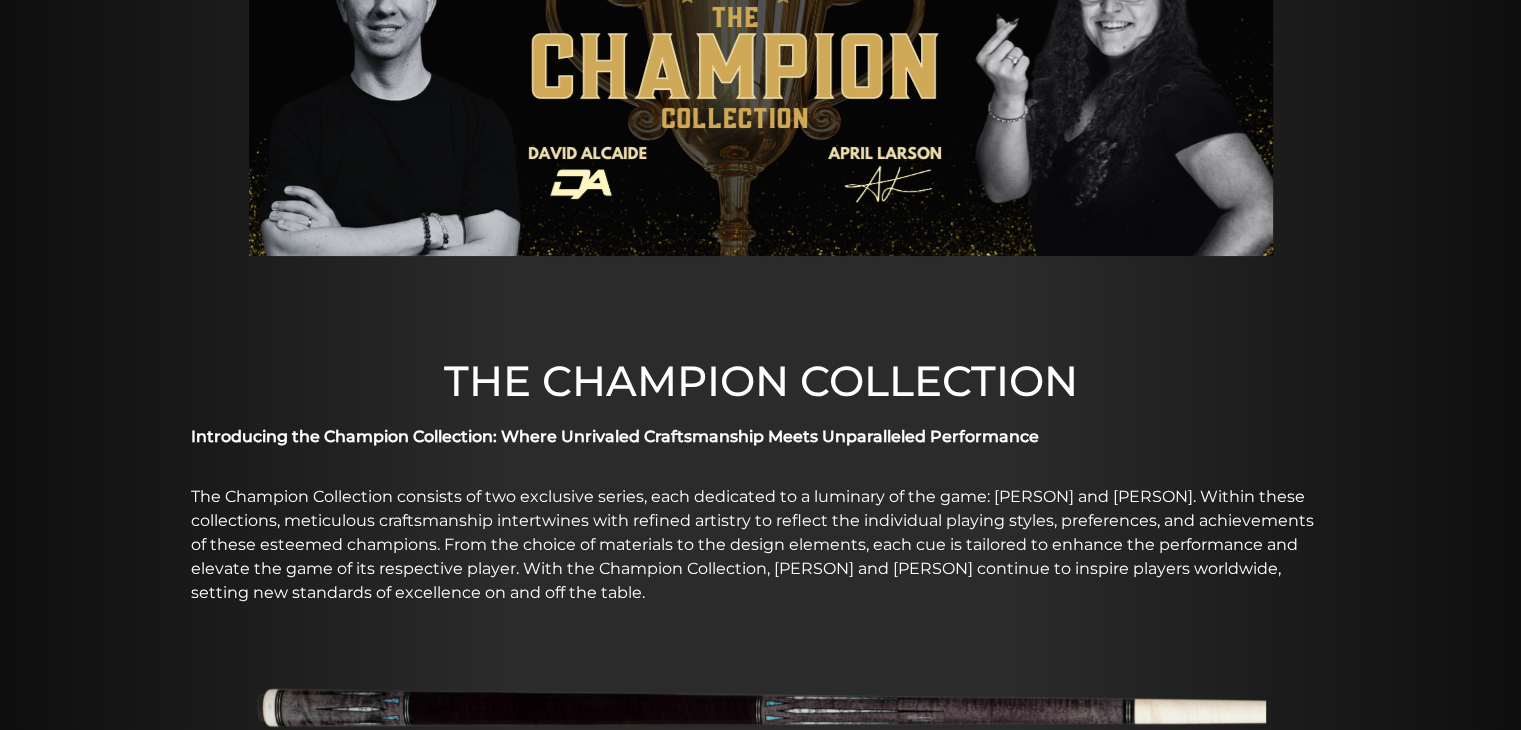 scroll, scrollTop: 286, scrollLeft: 0, axis: vertical 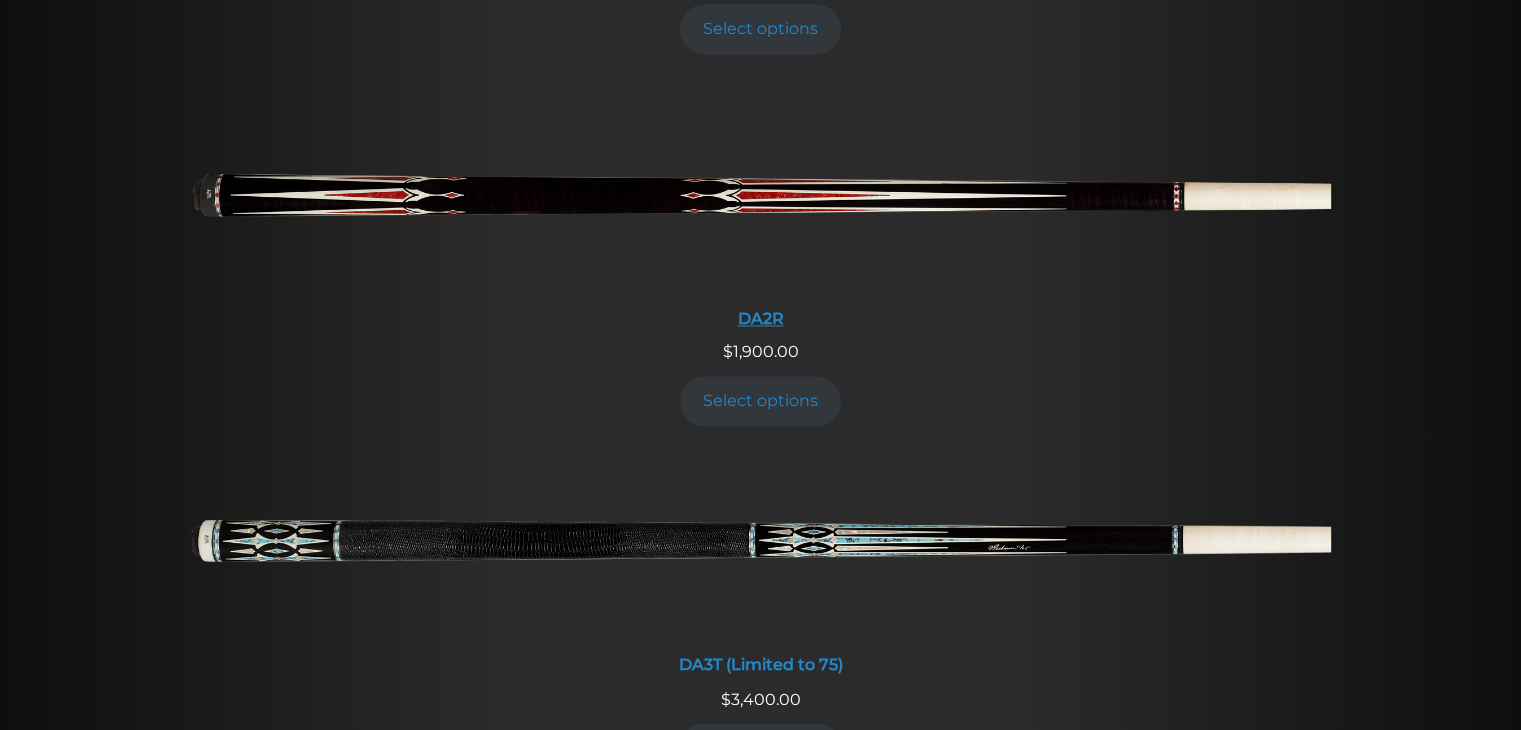 click on "DA2R" at bounding box center (761, 224) 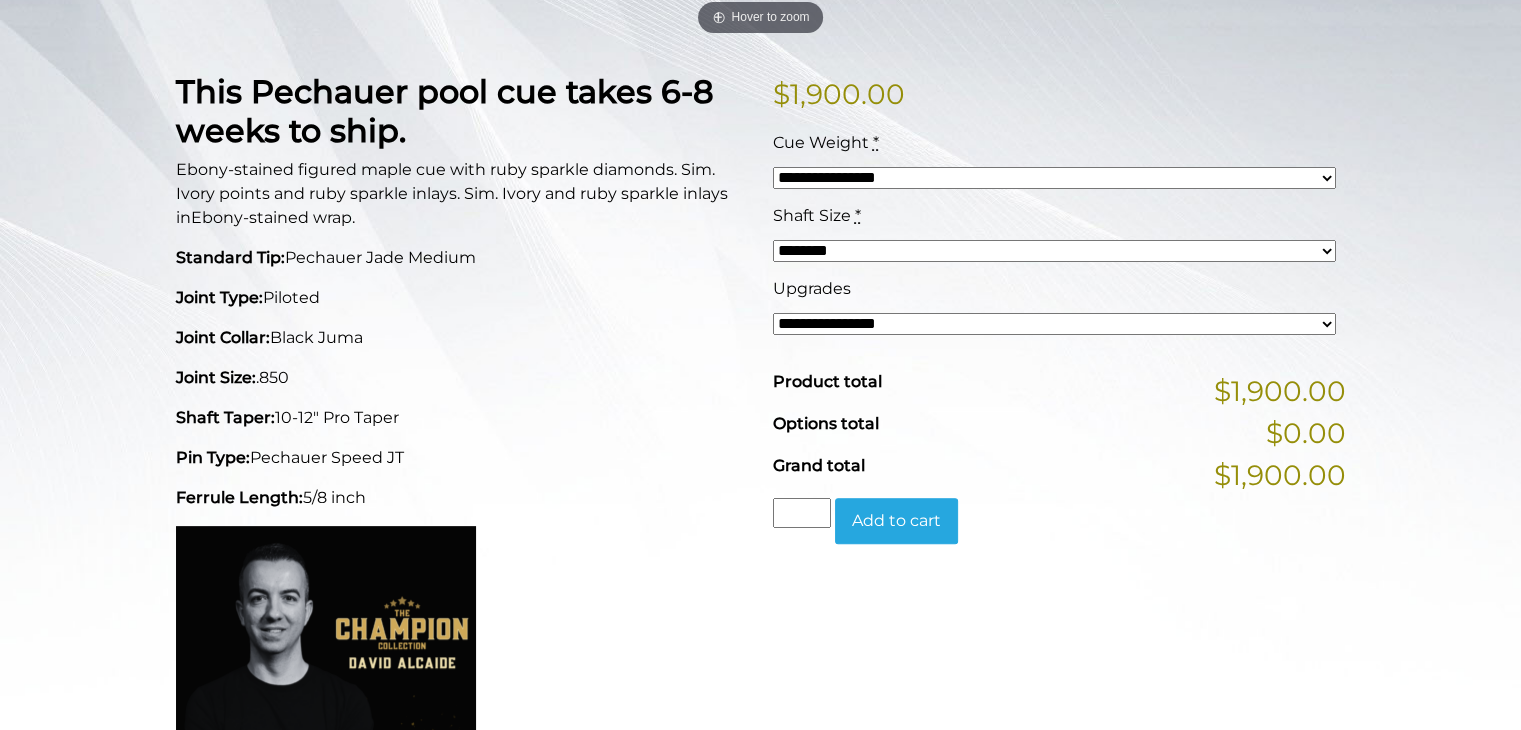 scroll, scrollTop: 460, scrollLeft: 0, axis: vertical 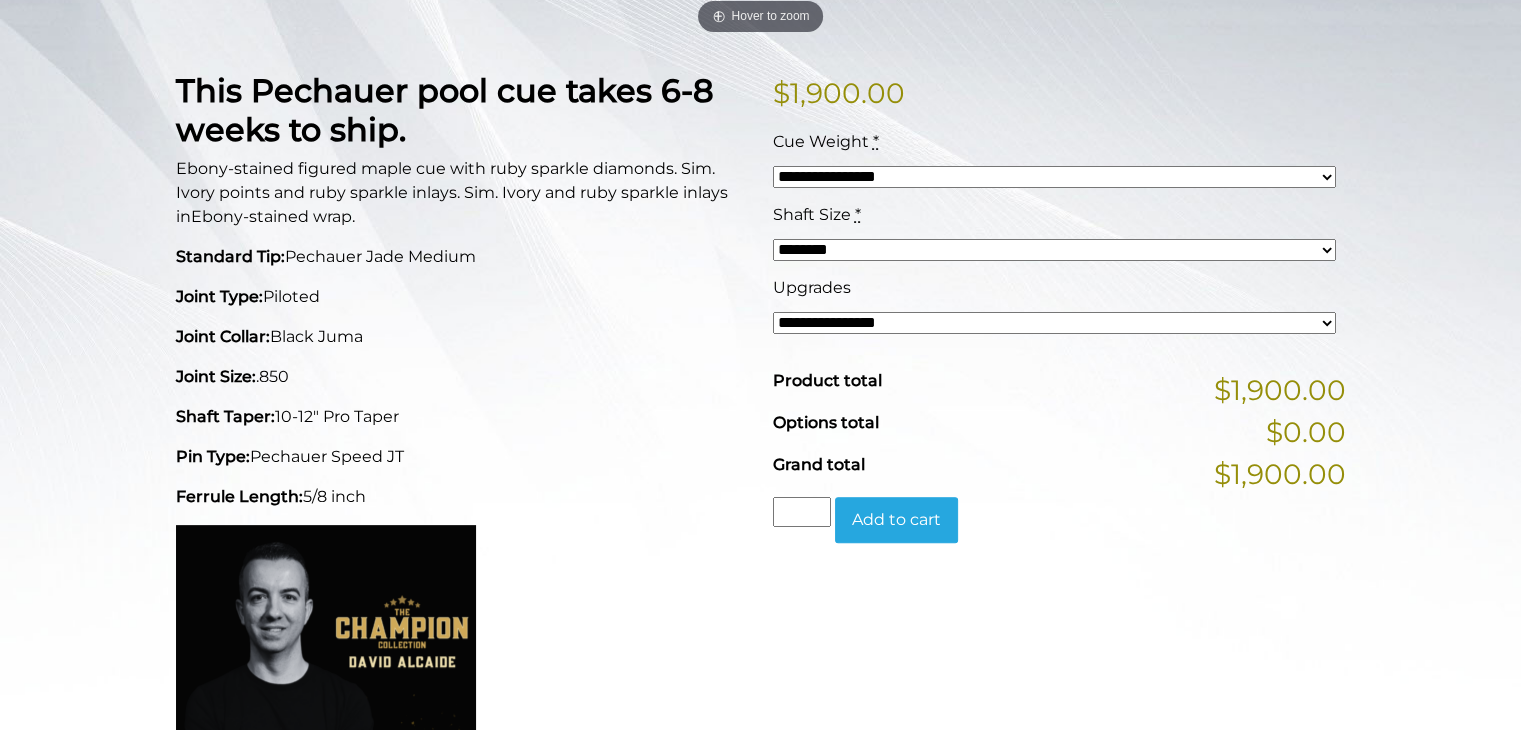 click on "**********" at bounding box center (1054, 323) 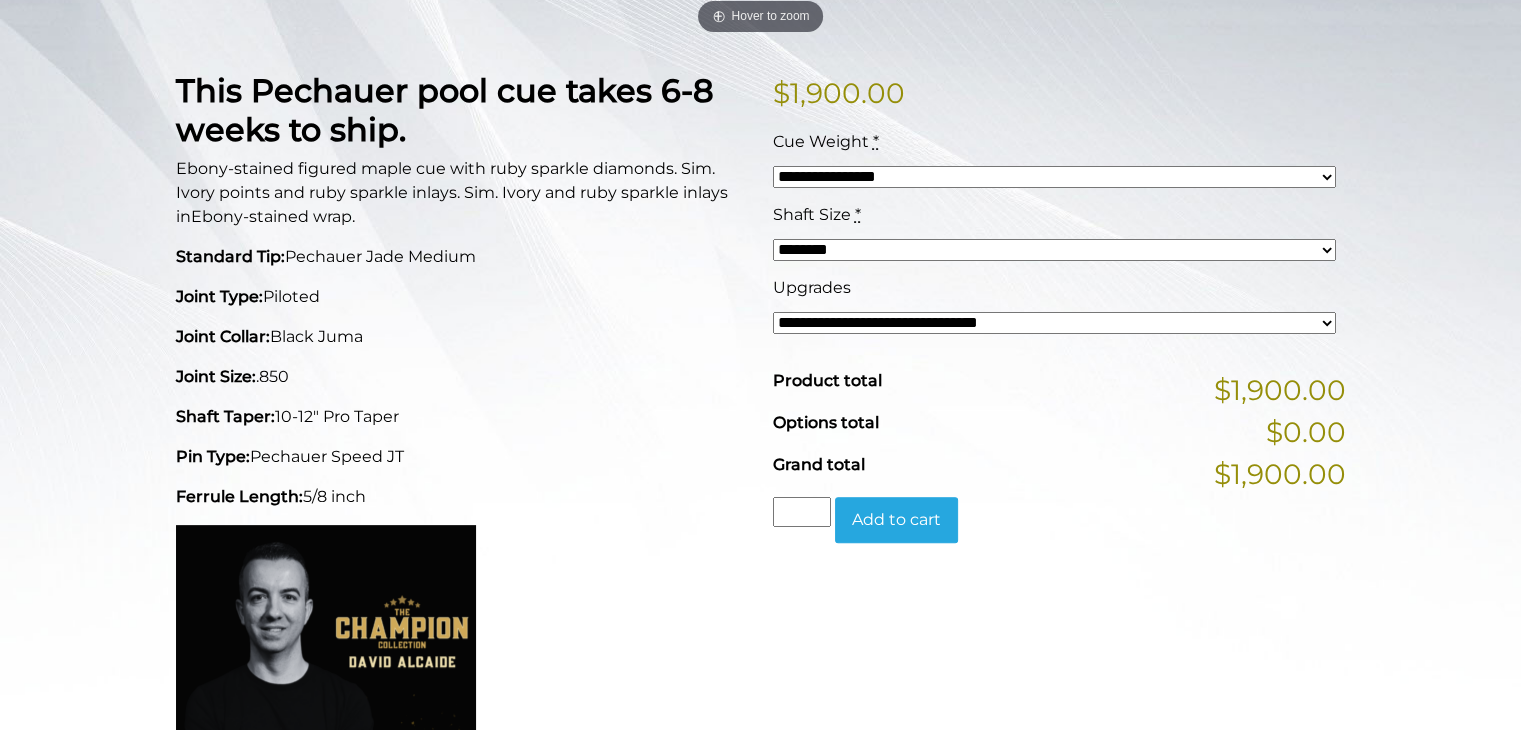 click on "**********" at bounding box center [1054, 323] 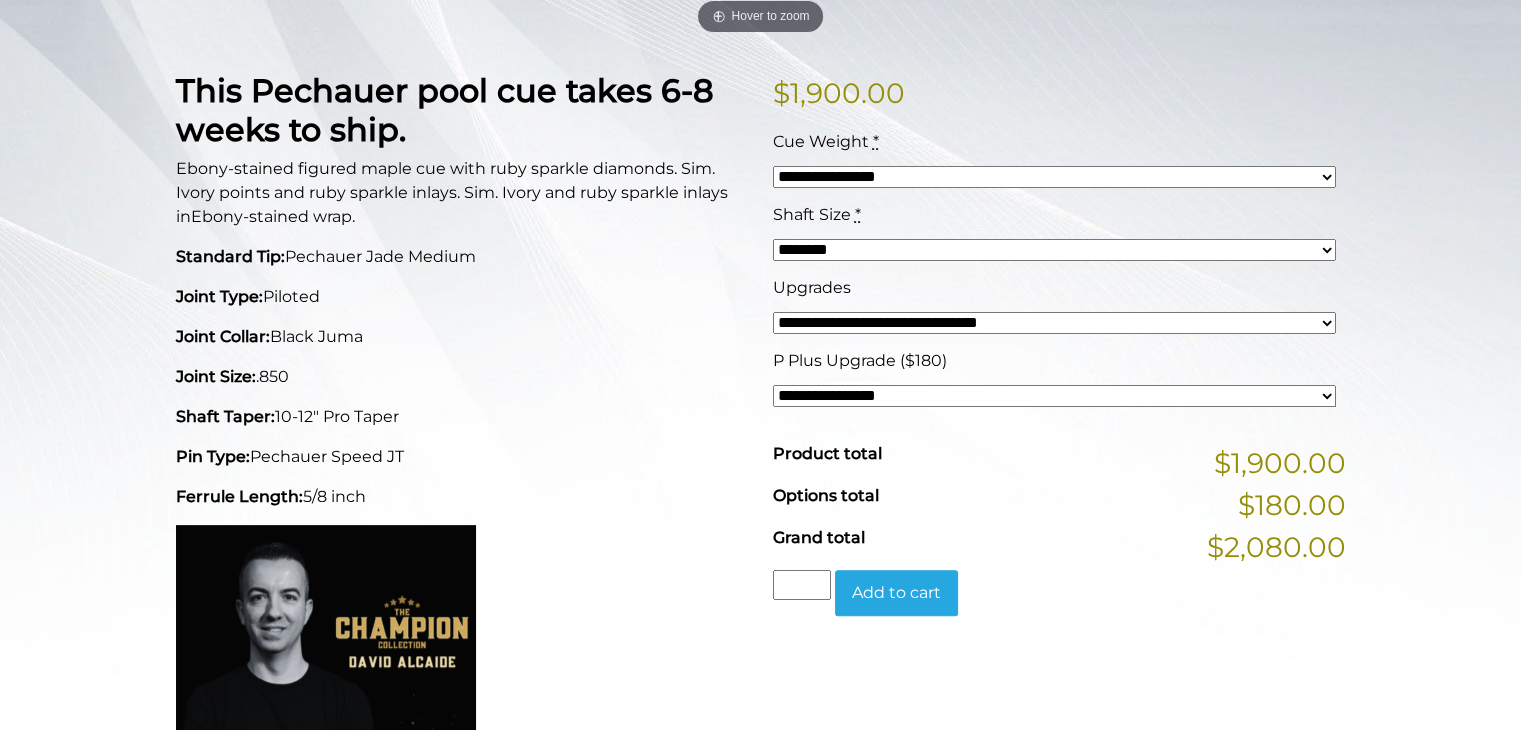 click on "**********" at bounding box center [1054, 396] 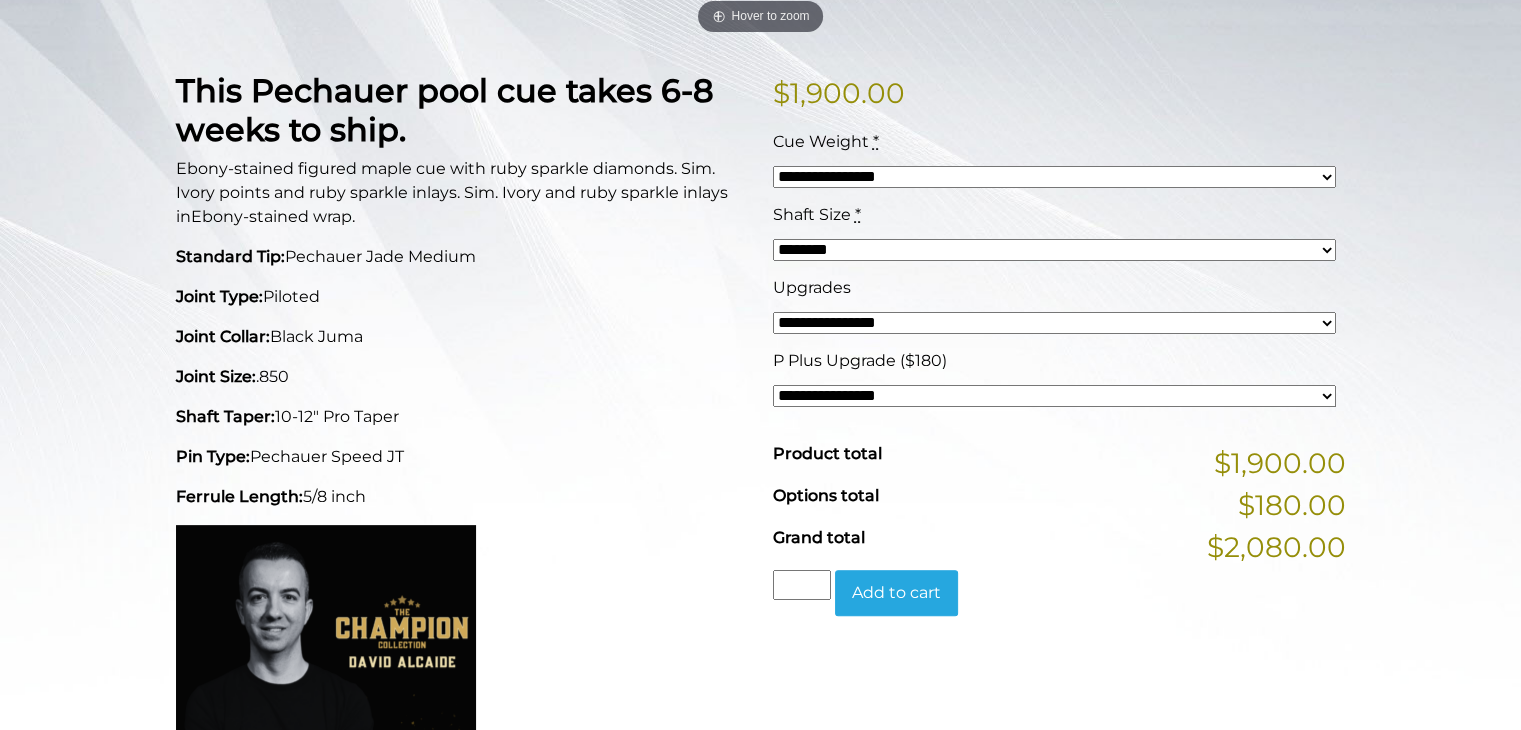 click on "**********" at bounding box center (1054, 323) 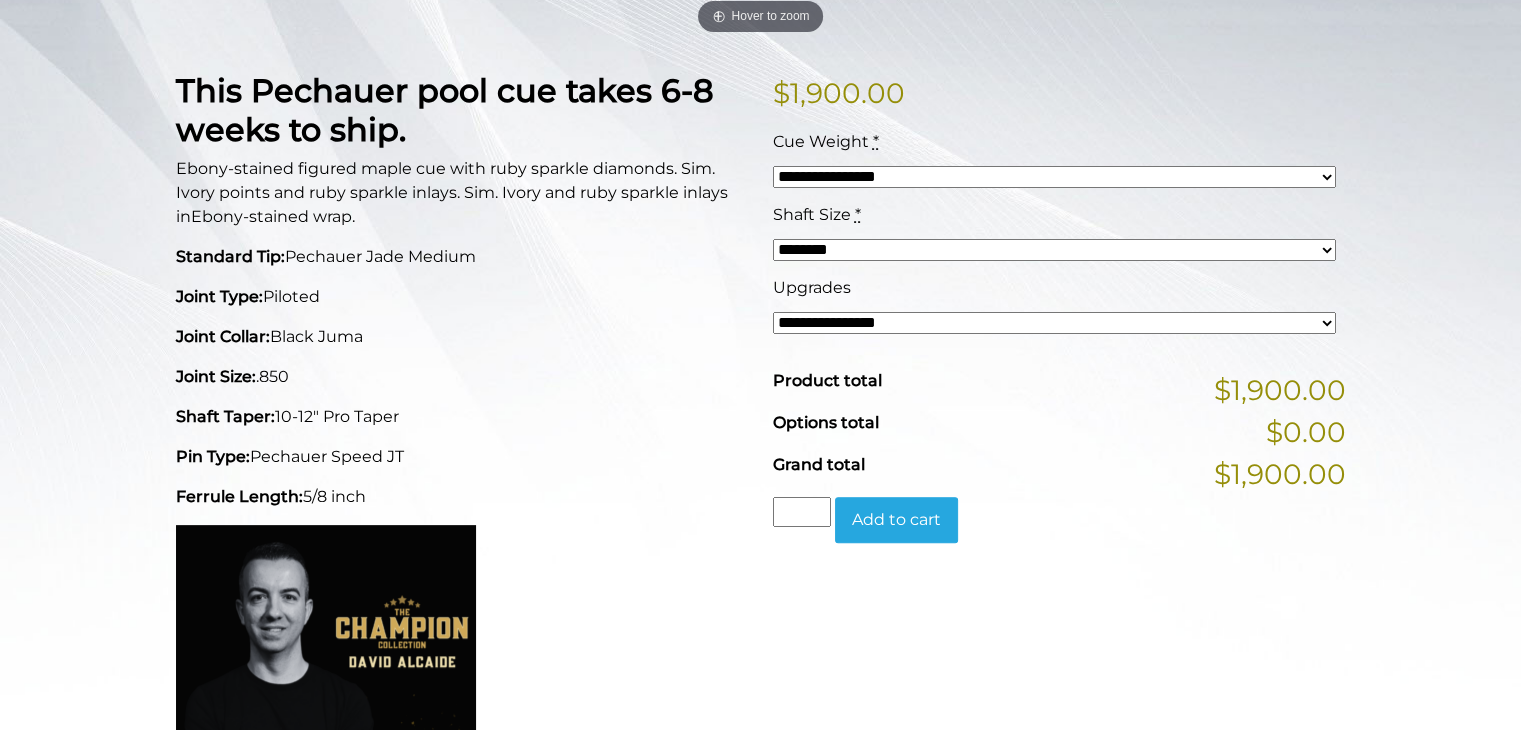 scroll, scrollTop: 379, scrollLeft: 0, axis: vertical 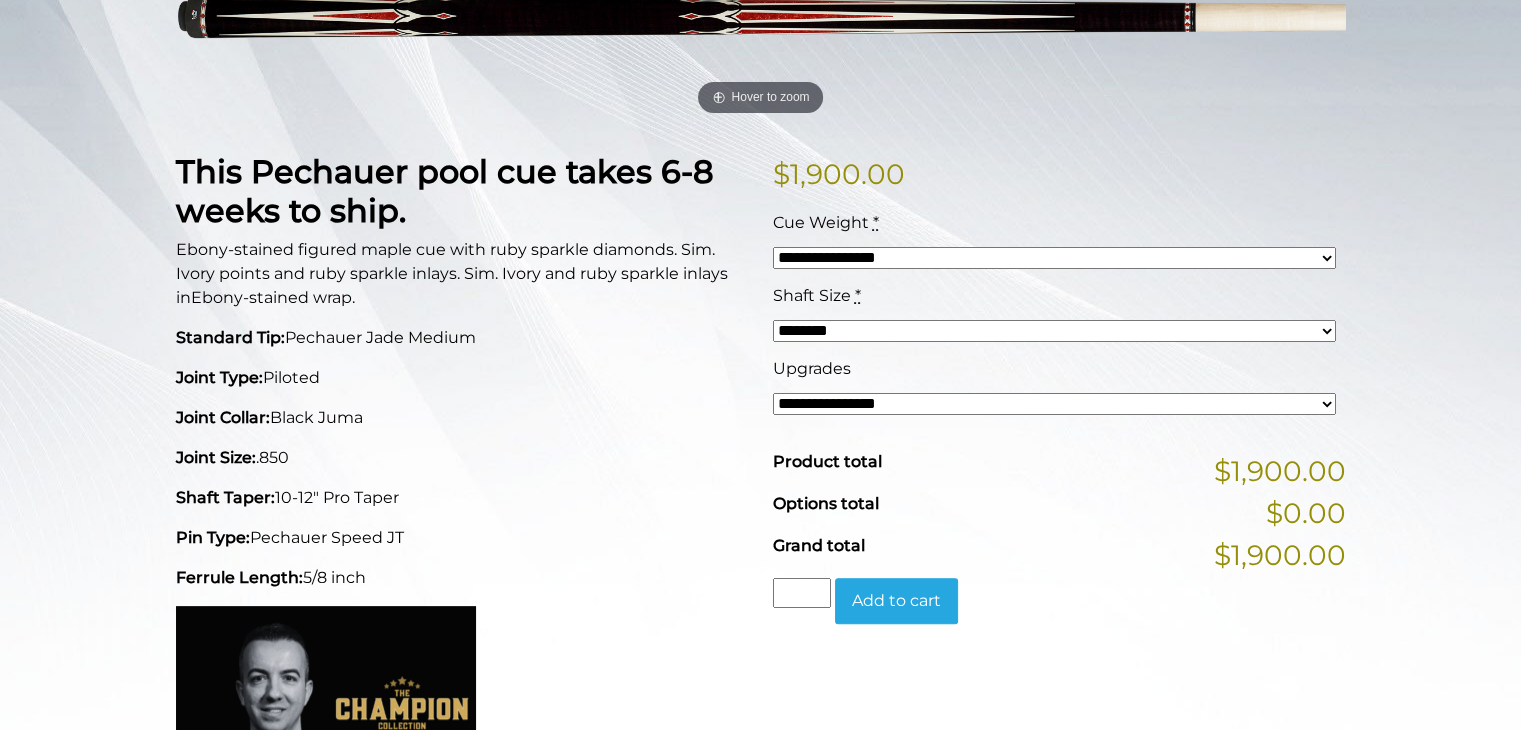 click on "******** ******** ******* ********" at bounding box center (1054, 331) 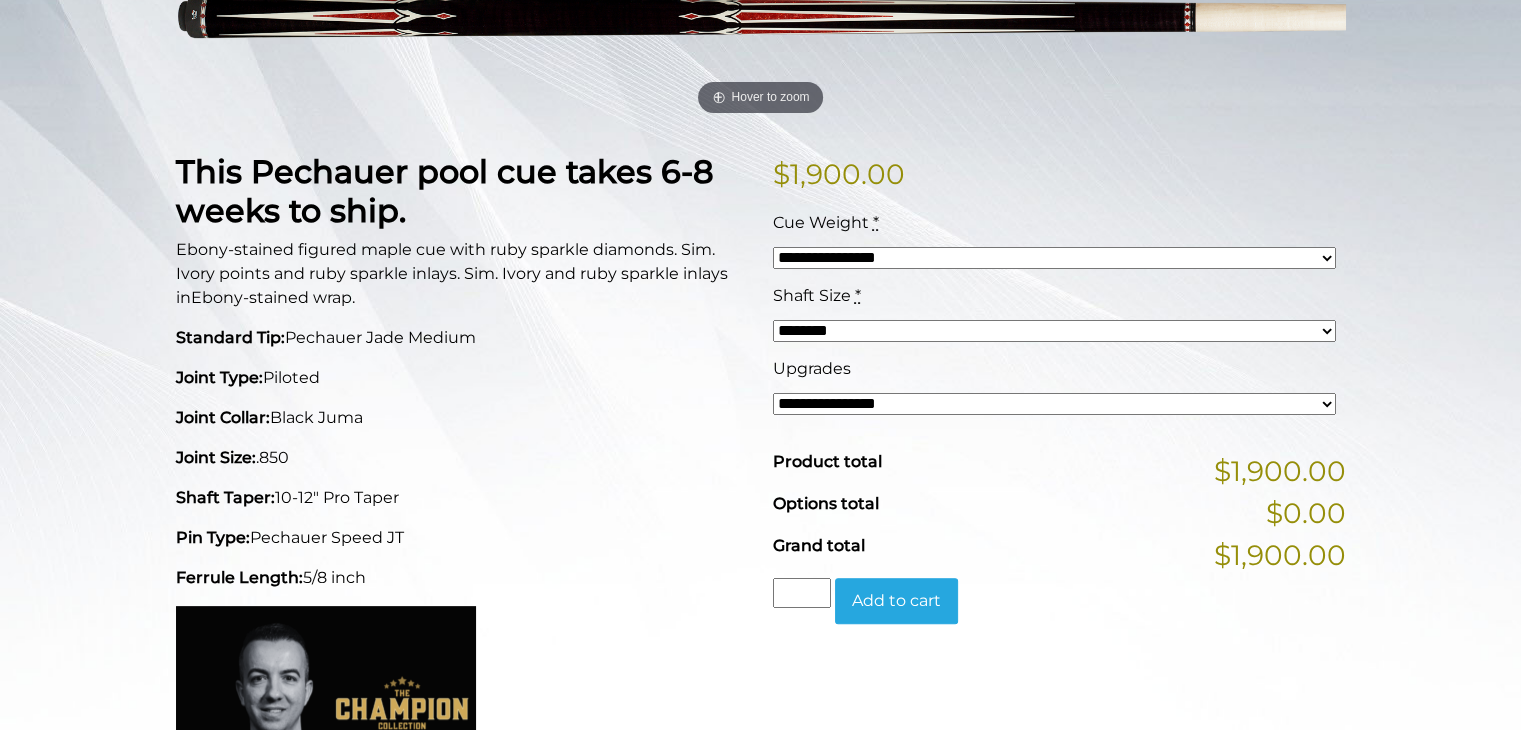select on "*****" 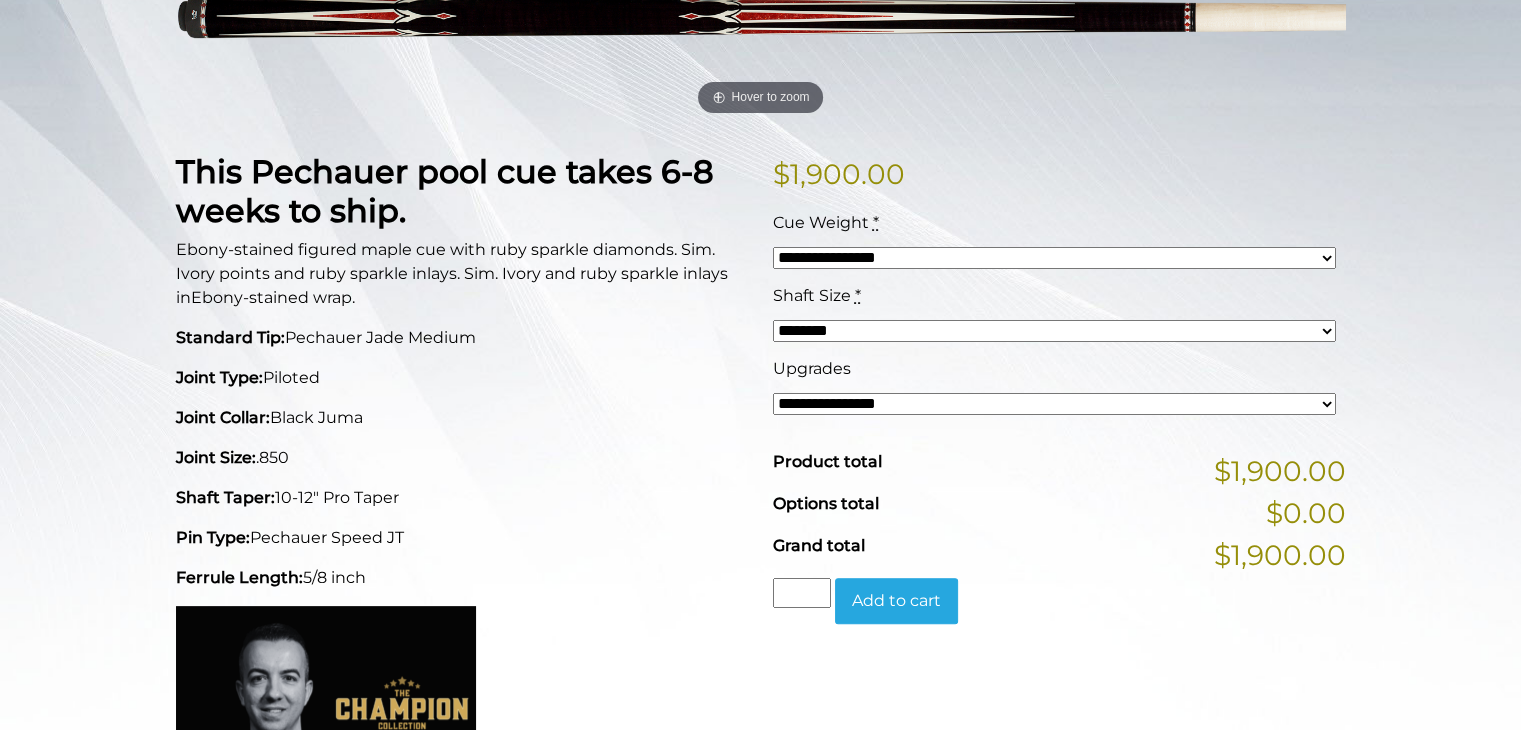 click on "**********" at bounding box center (1054, 258) 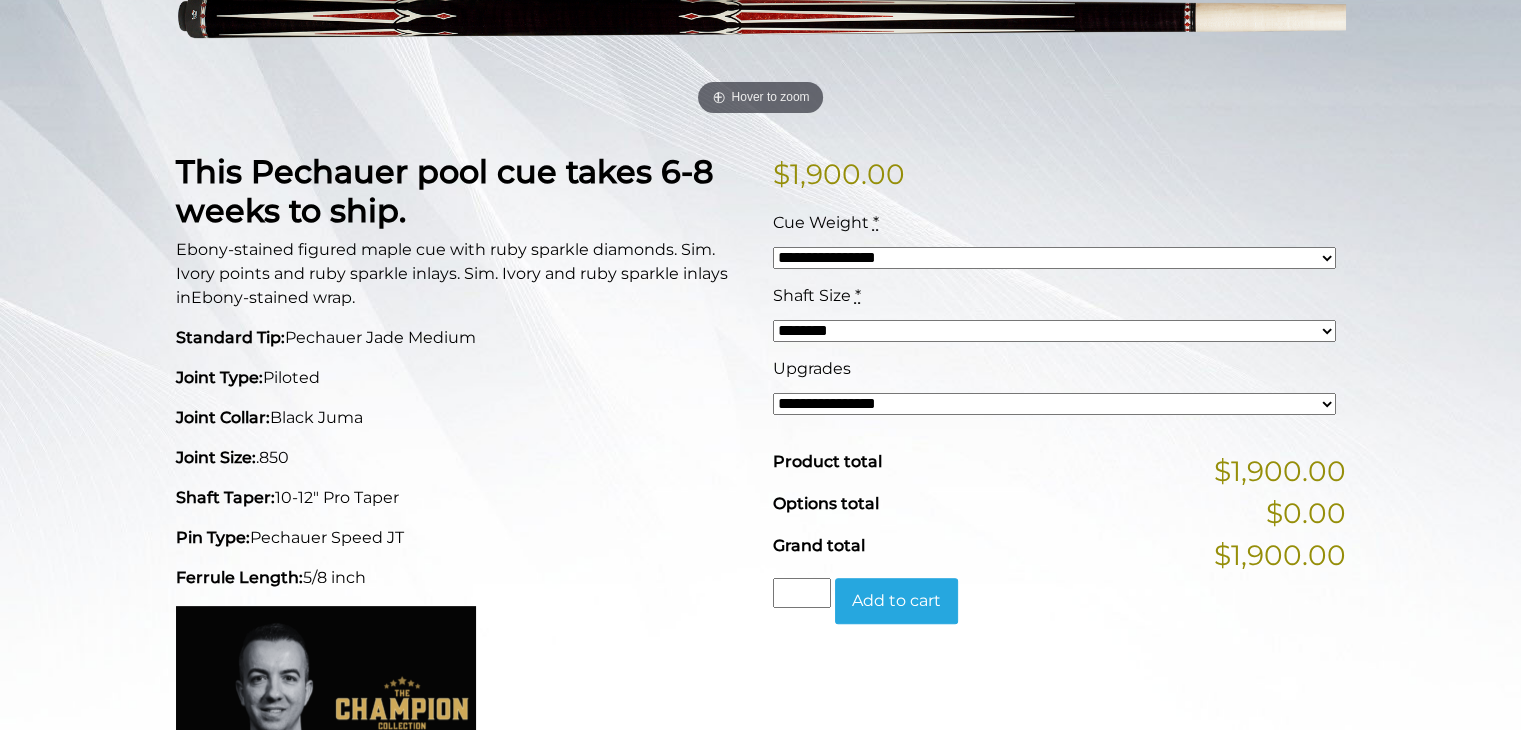 select on "*****" 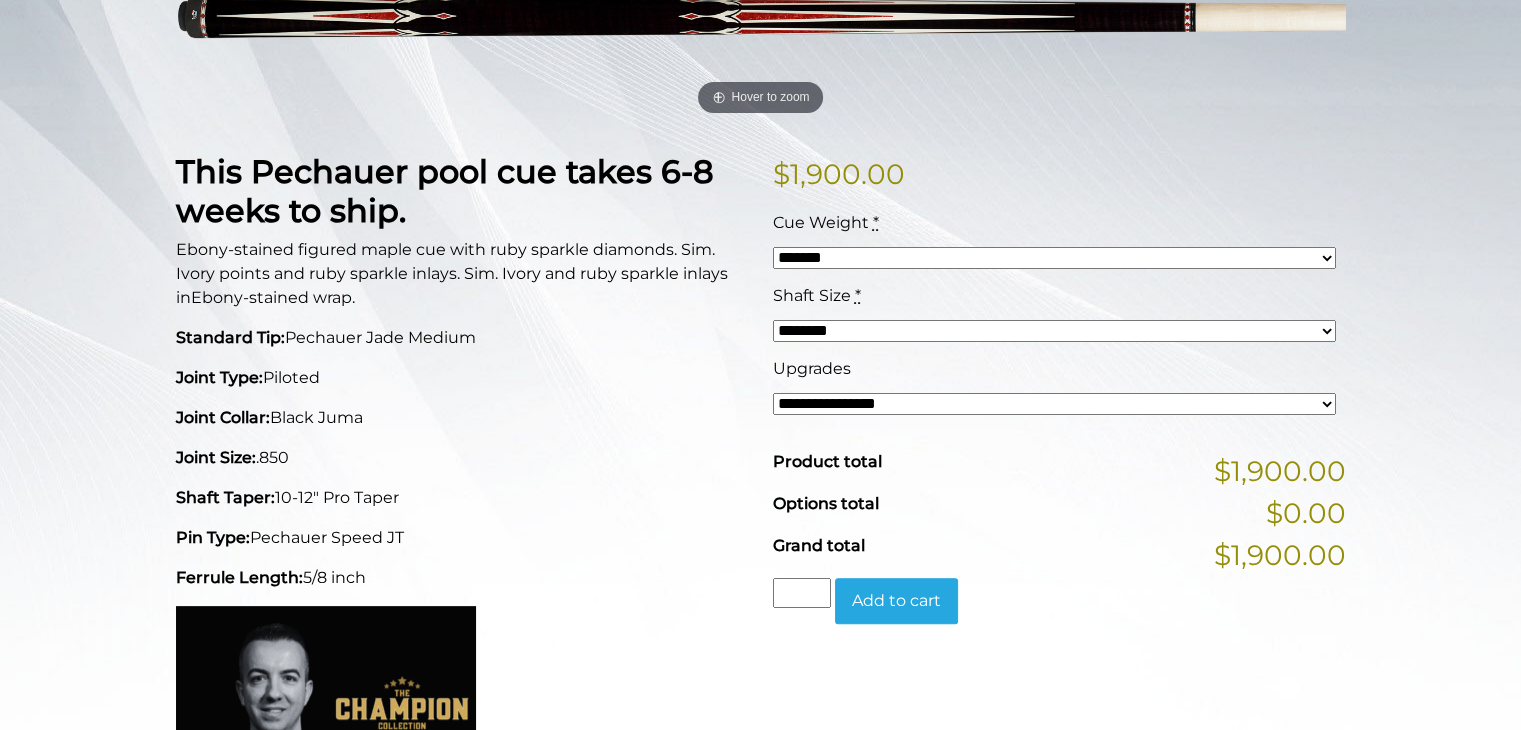 click on "**********" at bounding box center [1054, 258] 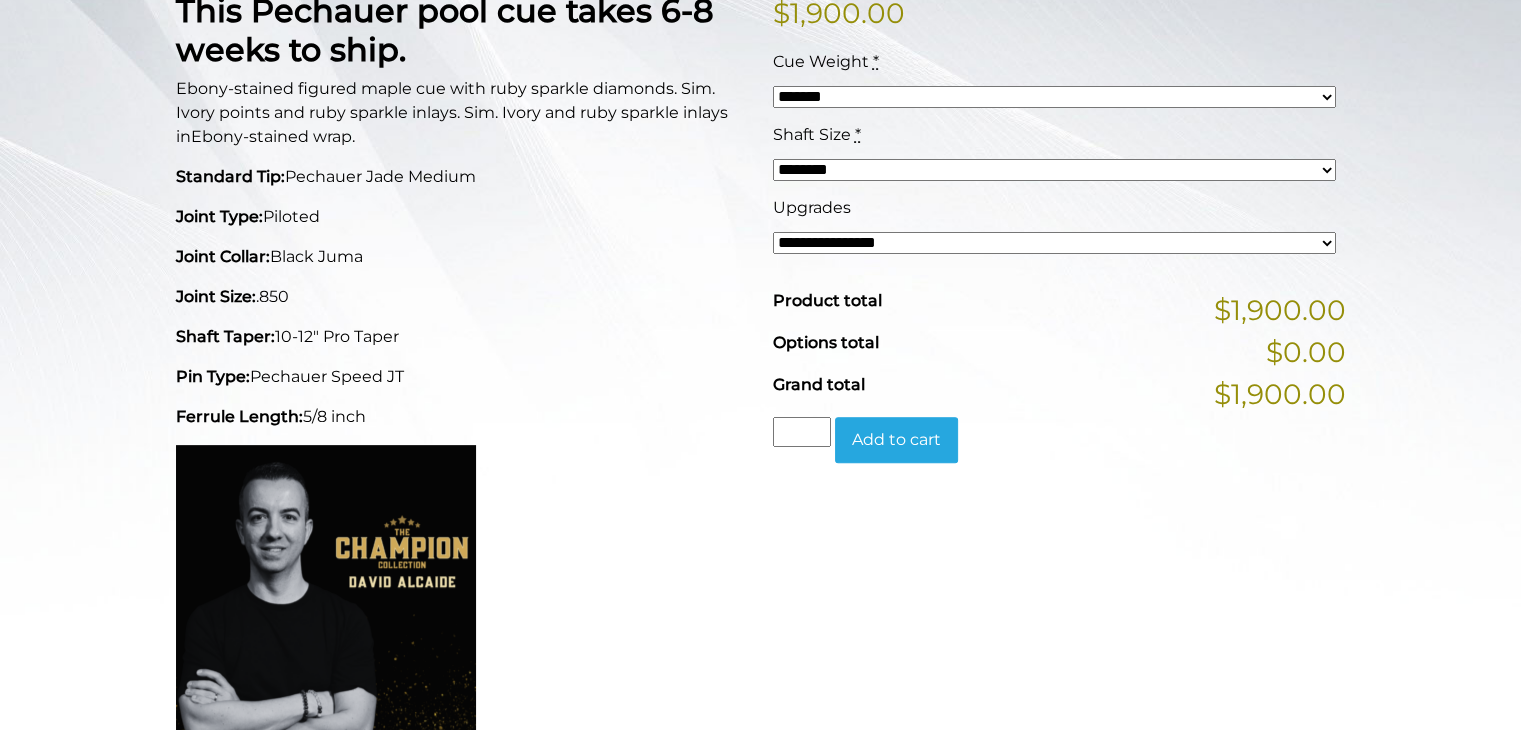 scroll, scrollTop: 588, scrollLeft: 0, axis: vertical 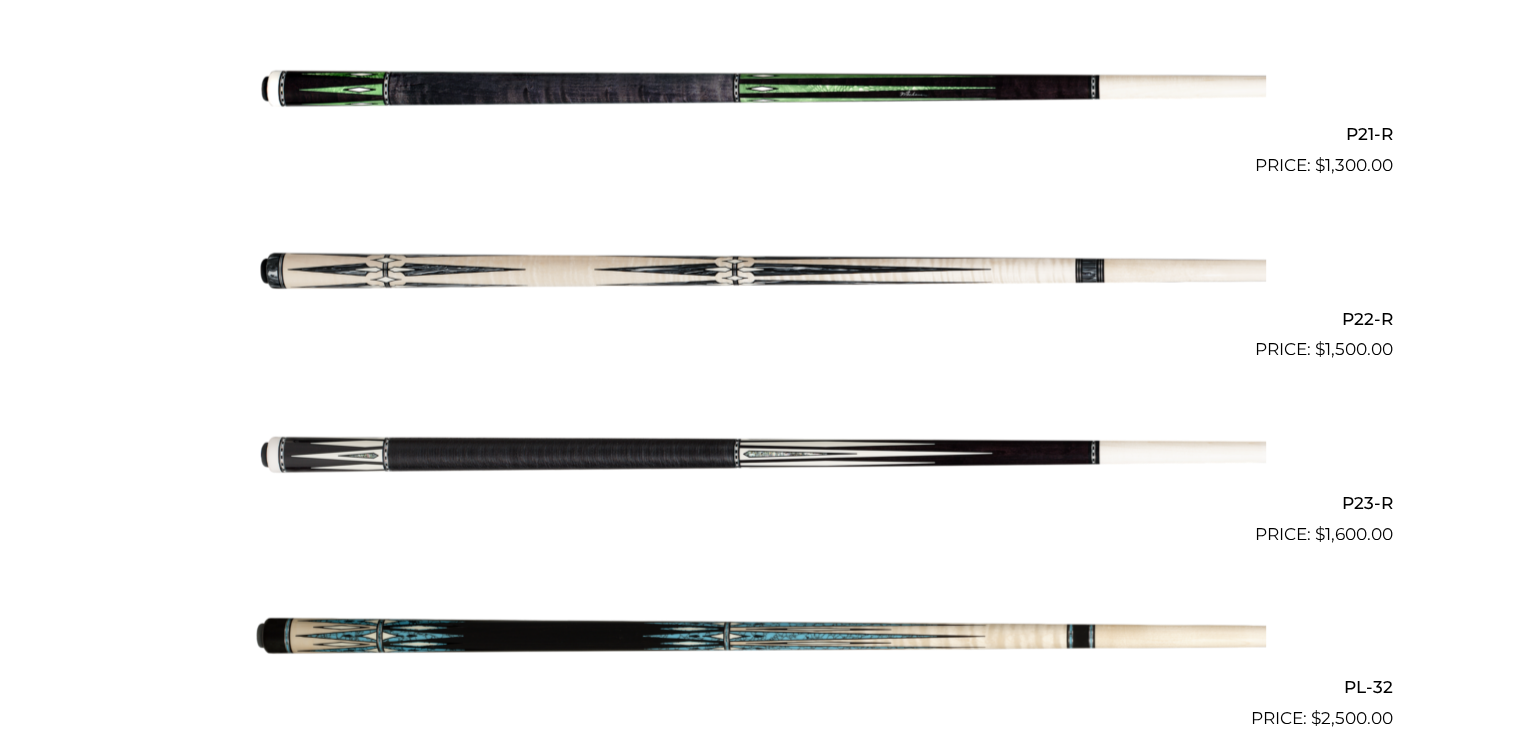 click at bounding box center (761, 455) 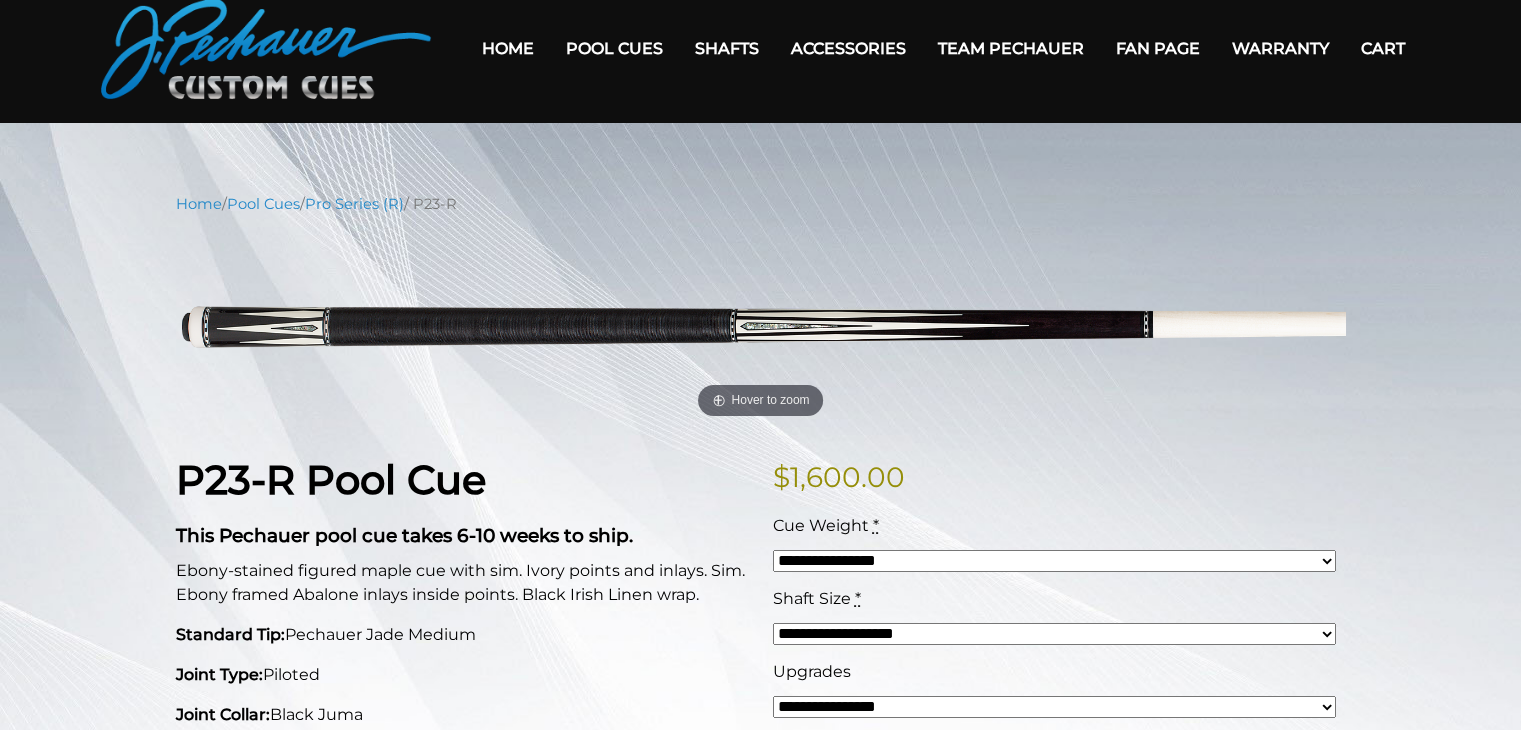 scroll, scrollTop: 79, scrollLeft: 0, axis: vertical 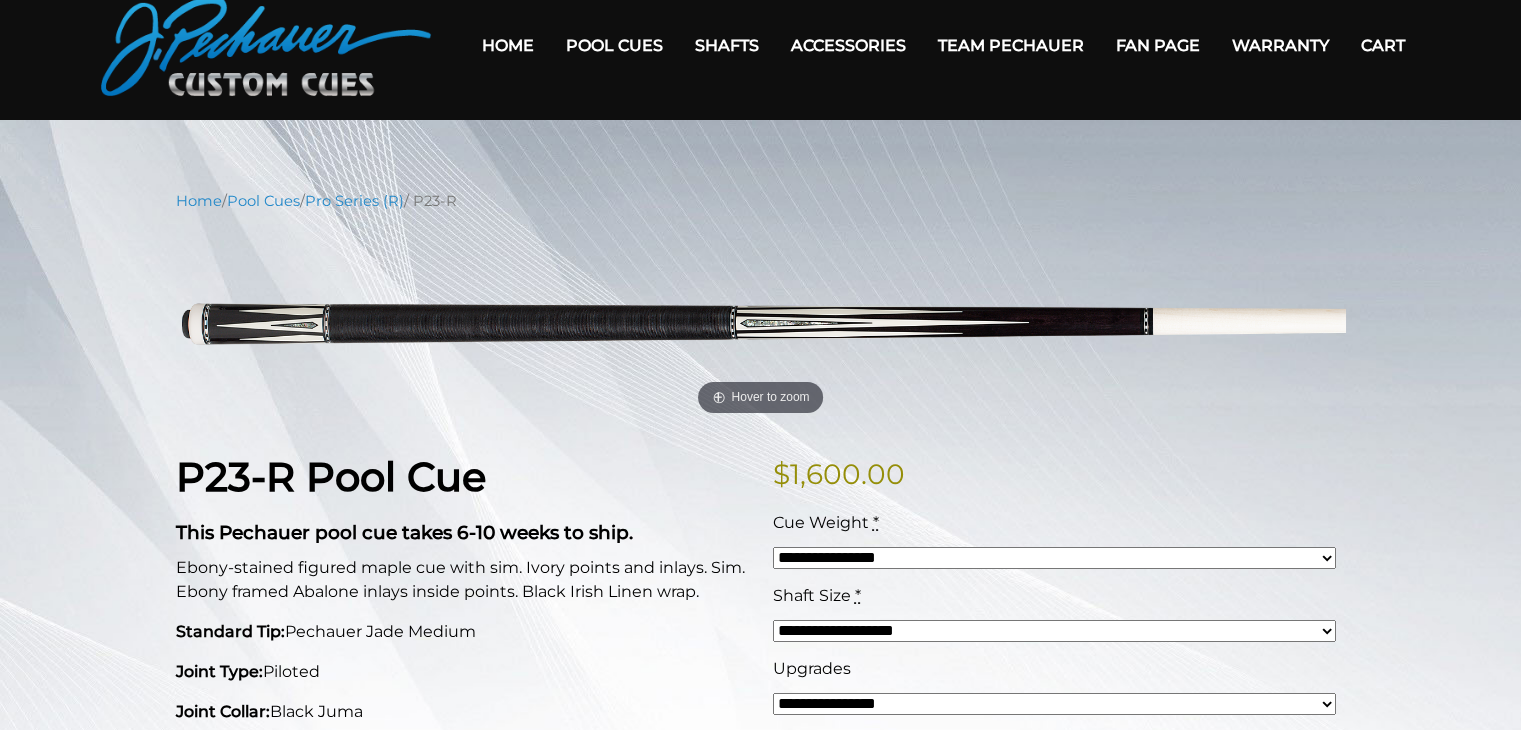 click on "**********" at bounding box center [1054, 558] 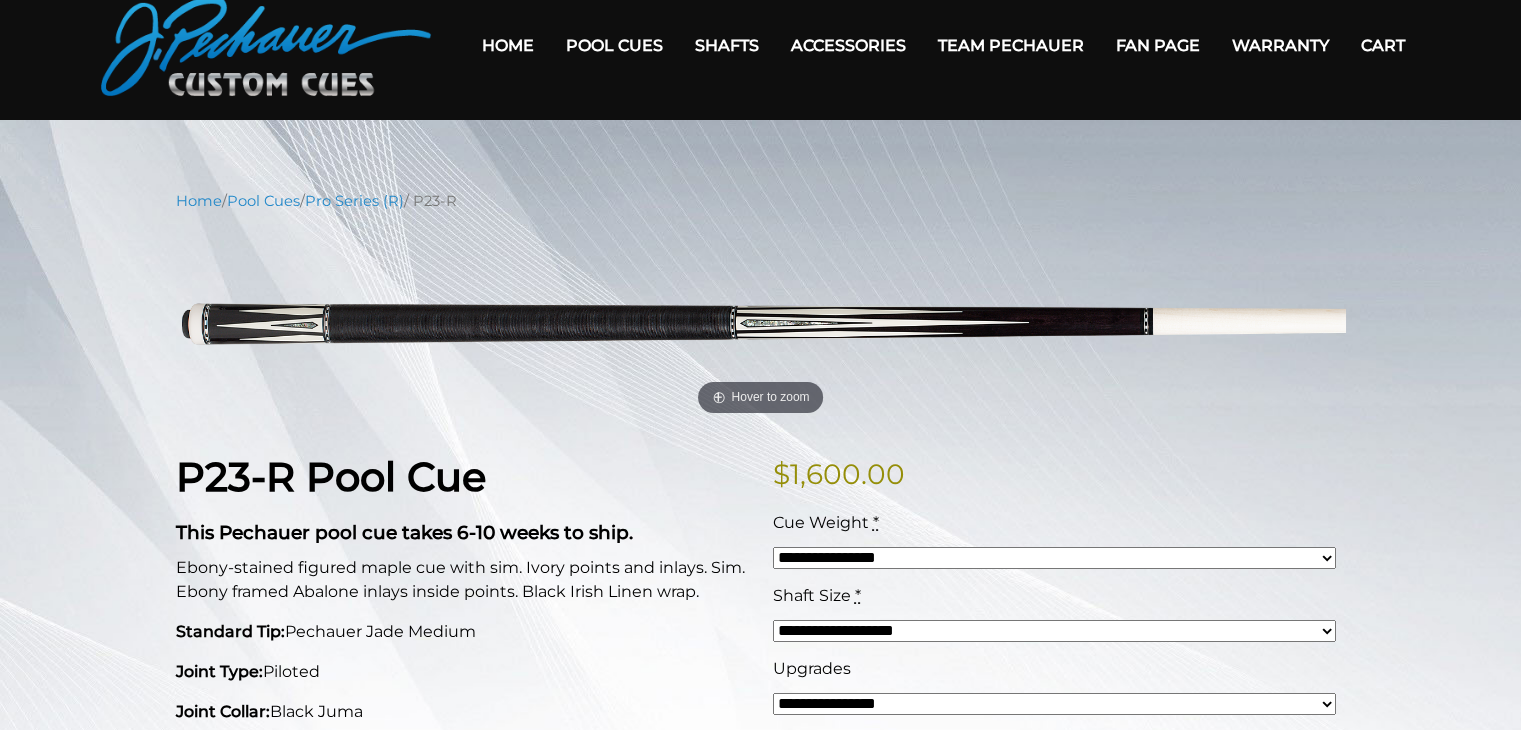 select on "*****" 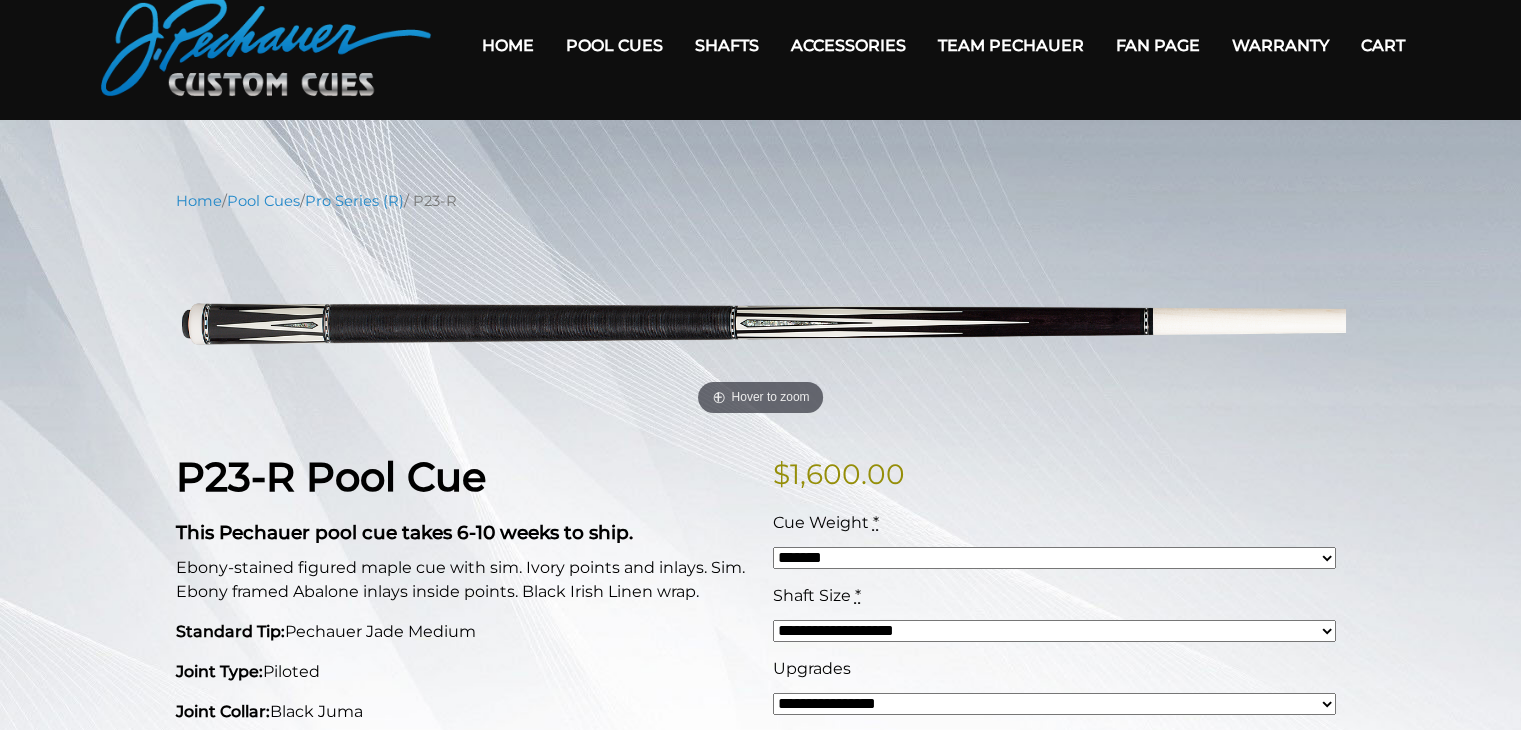 click on "**********" at bounding box center (1054, 558) 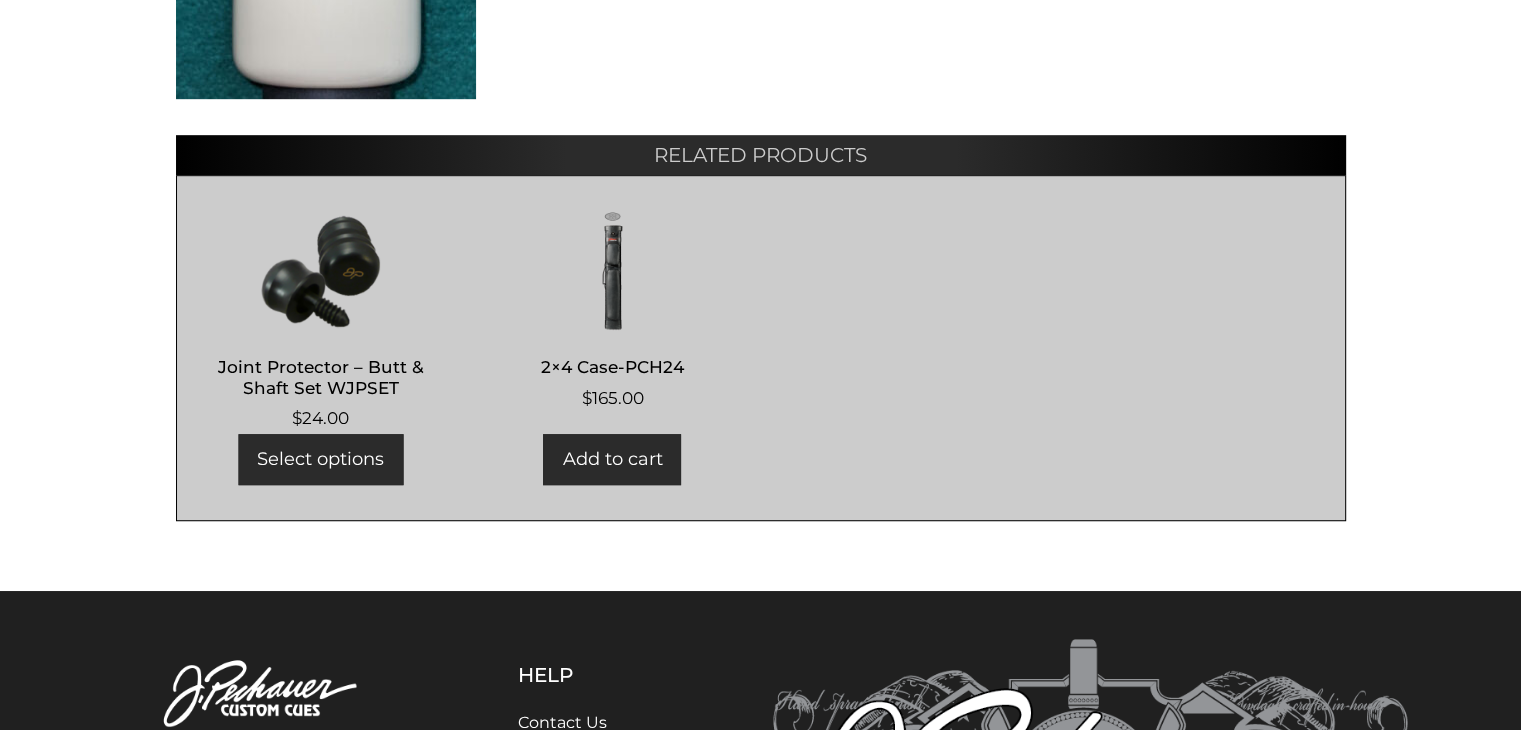 scroll, scrollTop: 1474, scrollLeft: 0, axis: vertical 